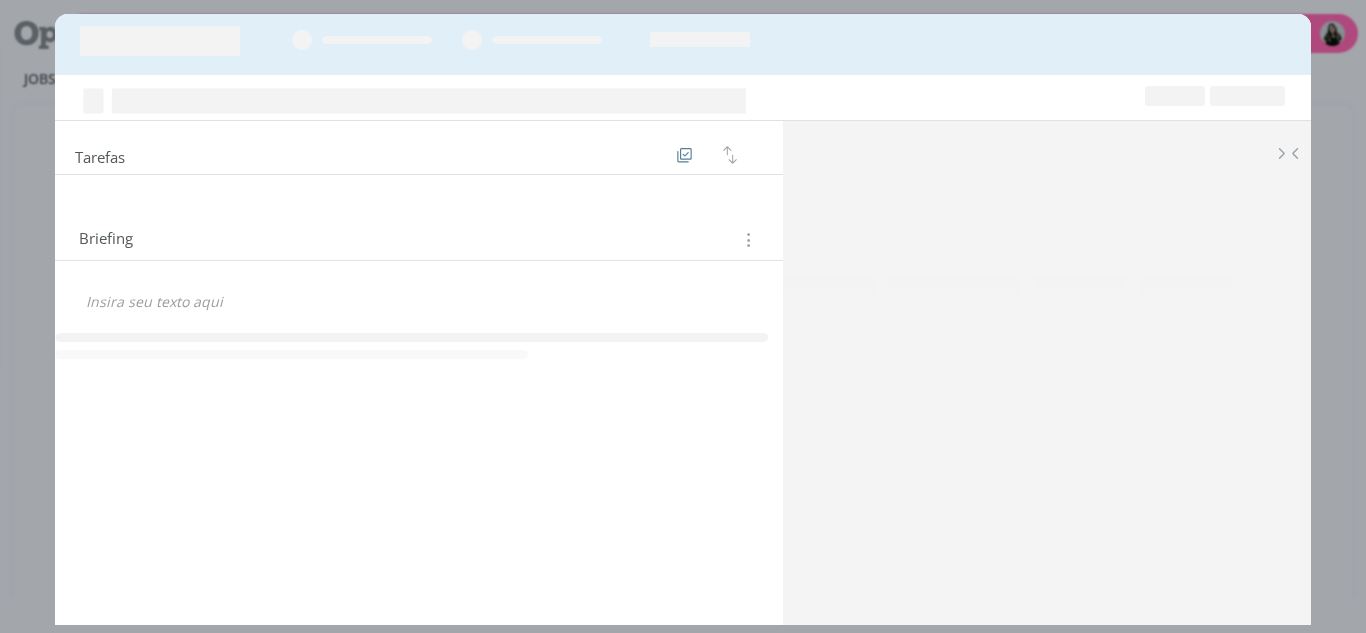 scroll, scrollTop: 0, scrollLeft: 0, axis: both 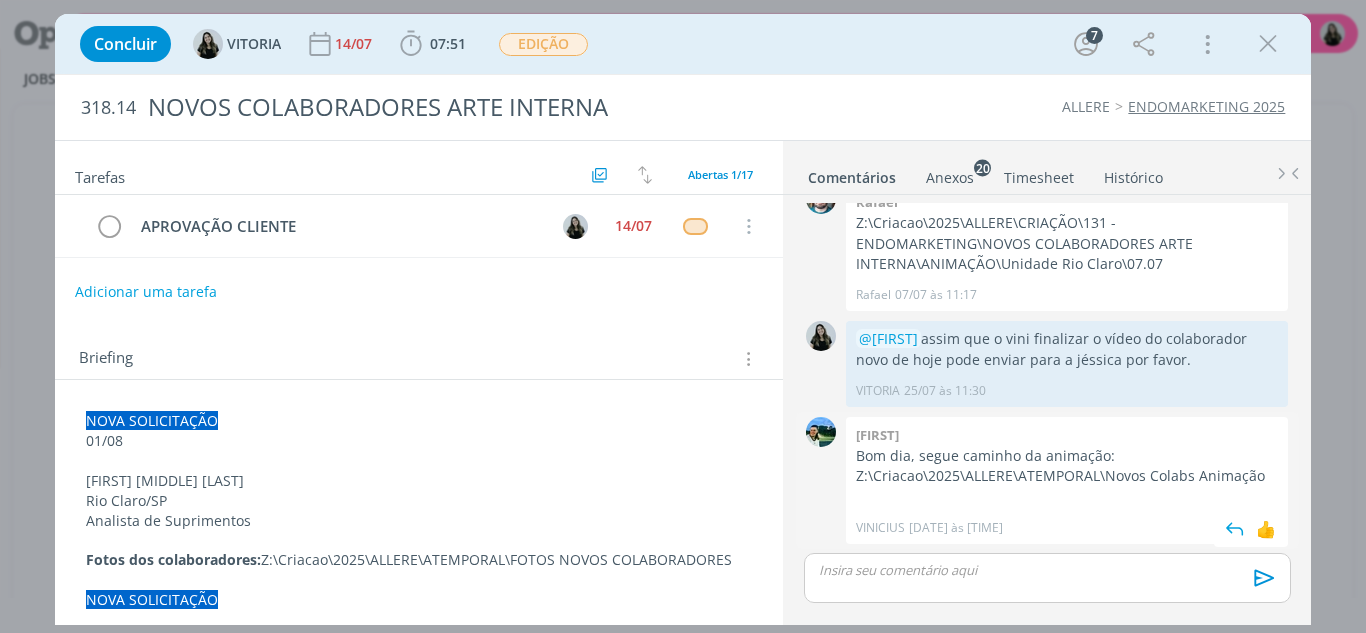 click on "Z:\Criacao\2025\ALLERE\ATEMPORAL\Novos Colabs Animação" at bounding box center [1067, 476] 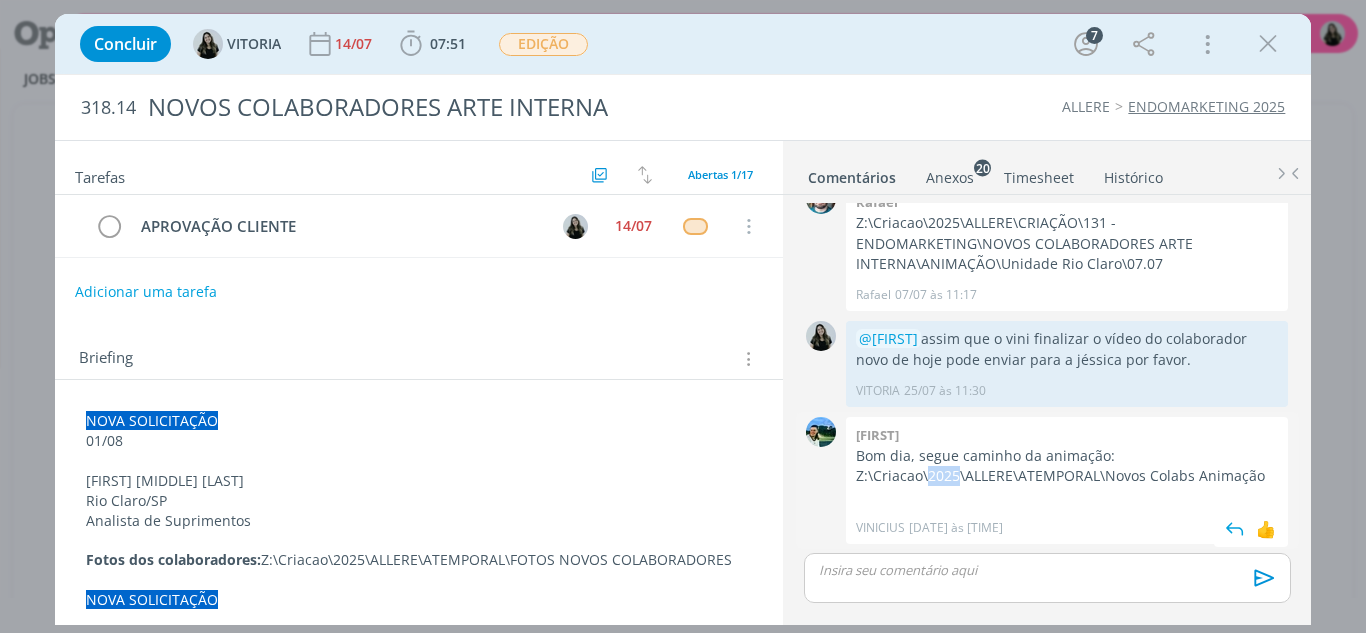click on "Z:\Criacao\2025\ALLERE\ATEMPORAL\Novos Colabs Animação" at bounding box center (1067, 476) 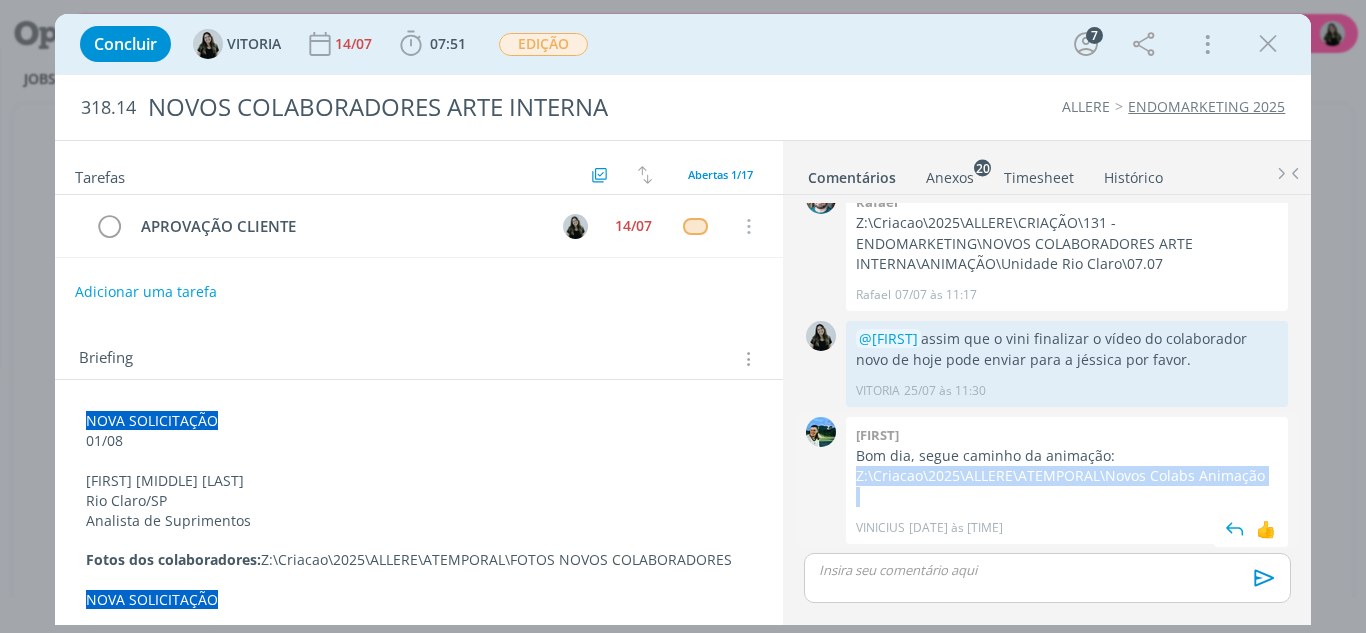 click on "Z:\Criacao\2025\ALLERE\ATEMPORAL\Novos Colabs Animação" at bounding box center (1067, 476) 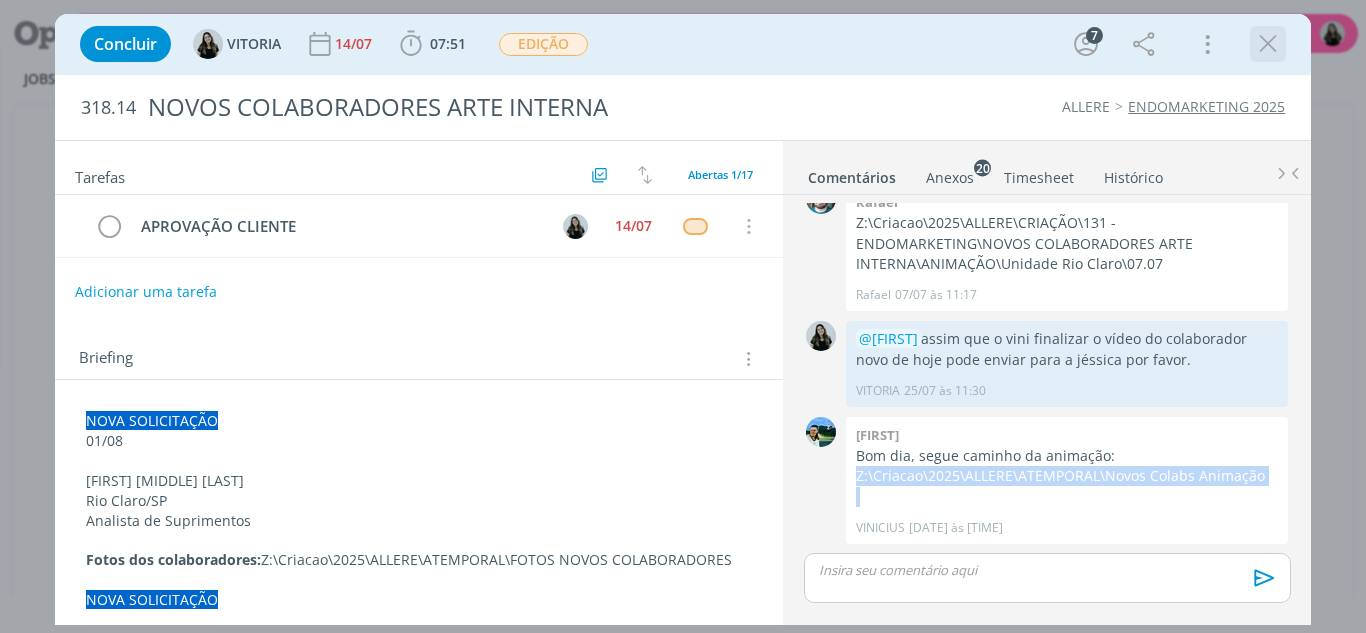 click at bounding box center [1268, 44] 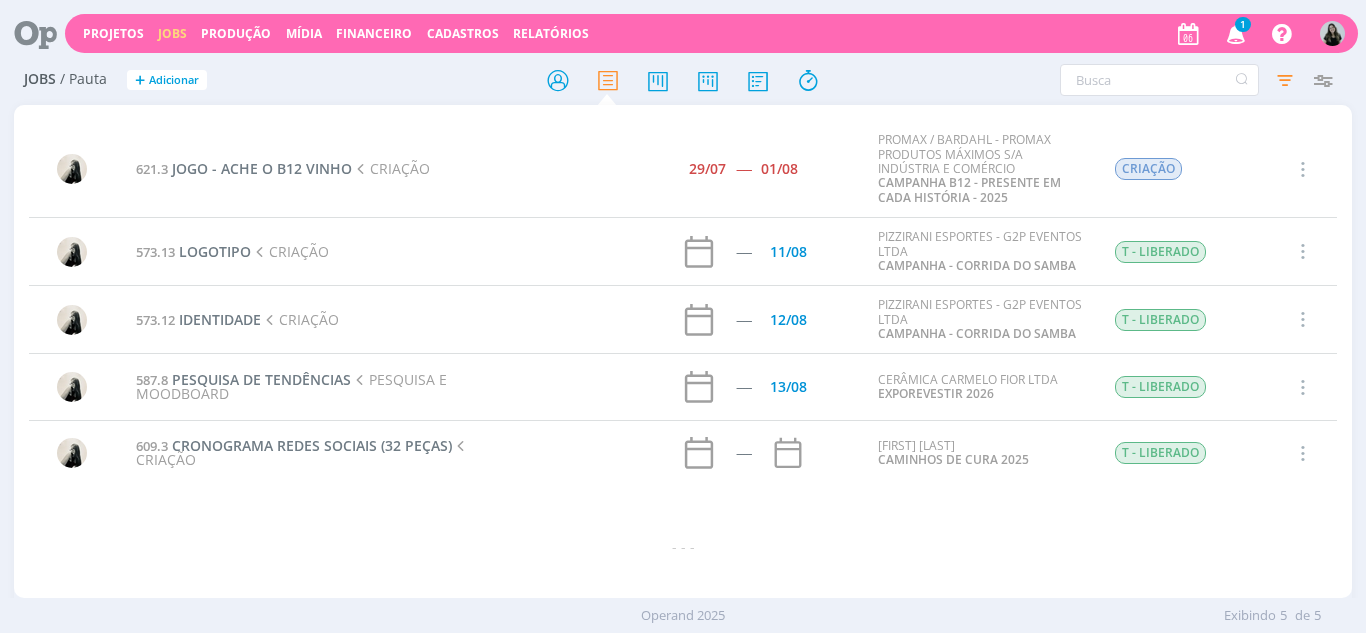 click at bounding box center [1236, 33] 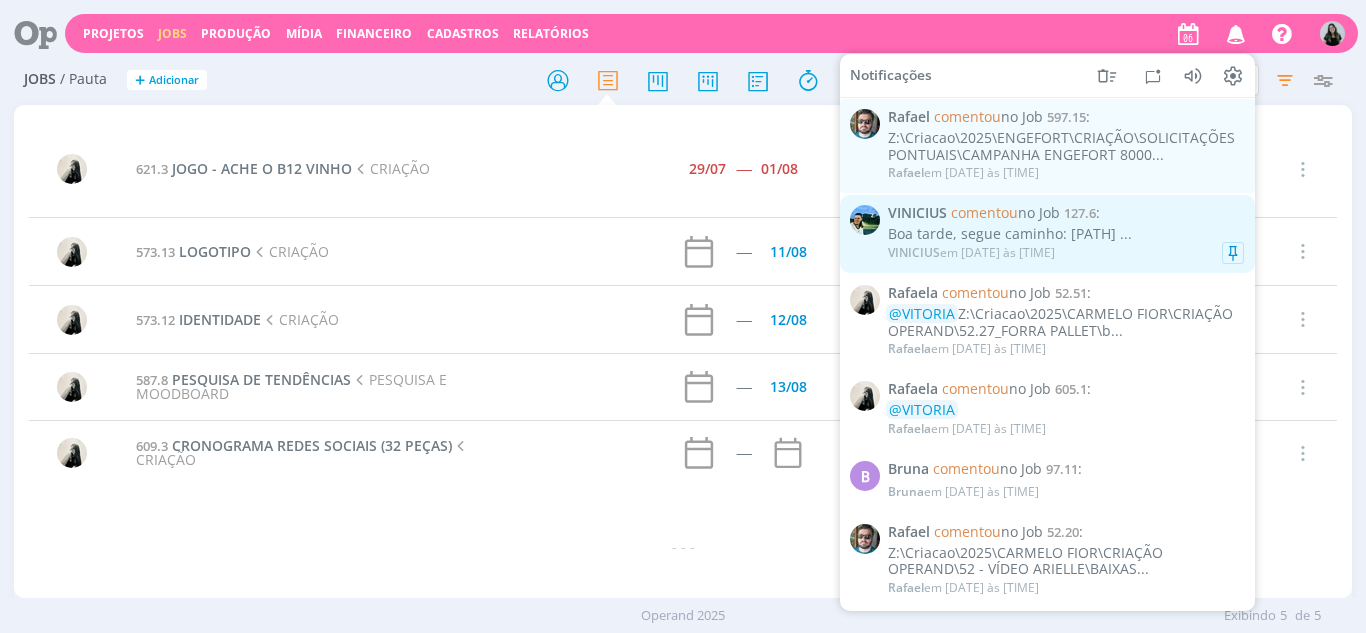 click on "[FIRST]
em [DATE] às [TIME]" at bounding box center [971, 253] 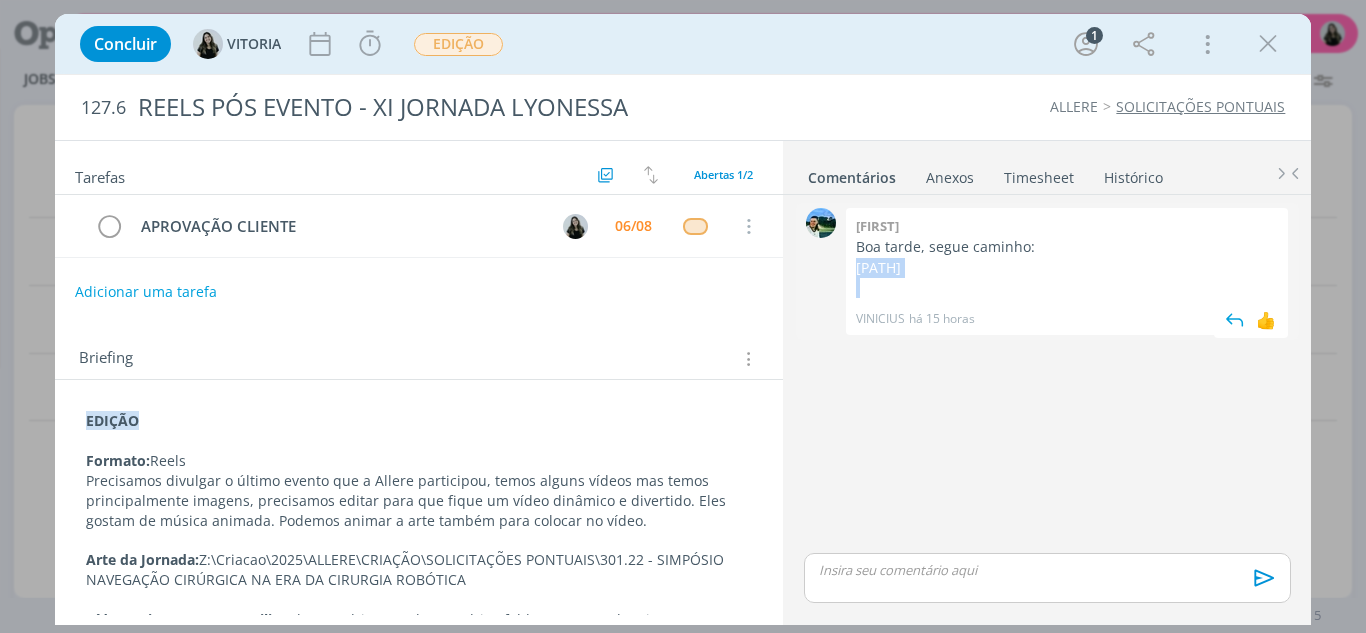 drag, startPoint x: 846, startPoint y: 265, endPoint x: 1112, endPoint y: 320, distance: 271.6266 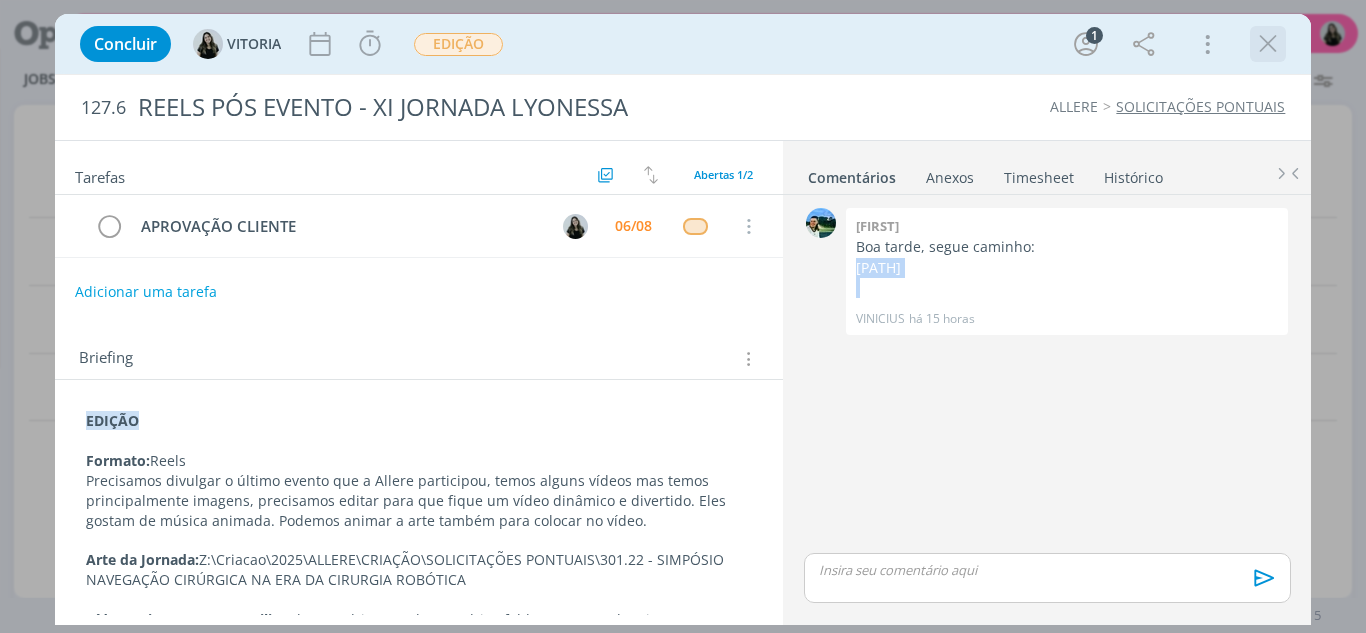 click at bounding box center [1268, 44] 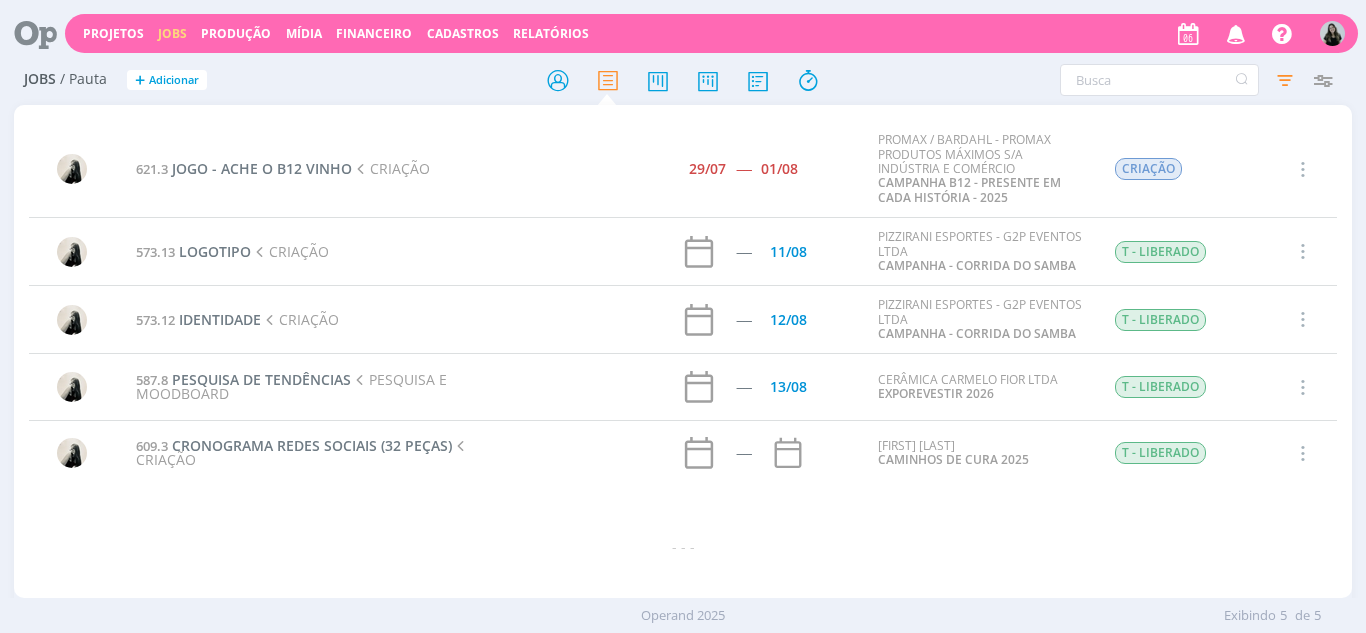 click at bounding box center (1188, 33) 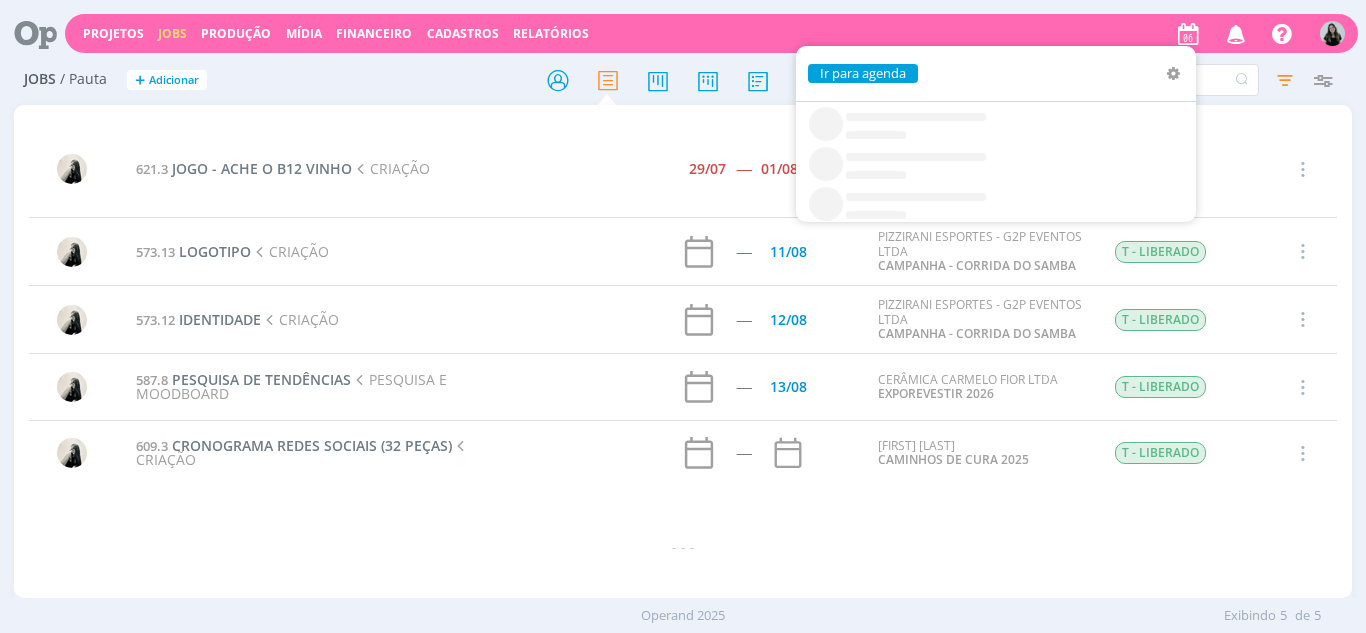 click at bounding box center (1236, 33) 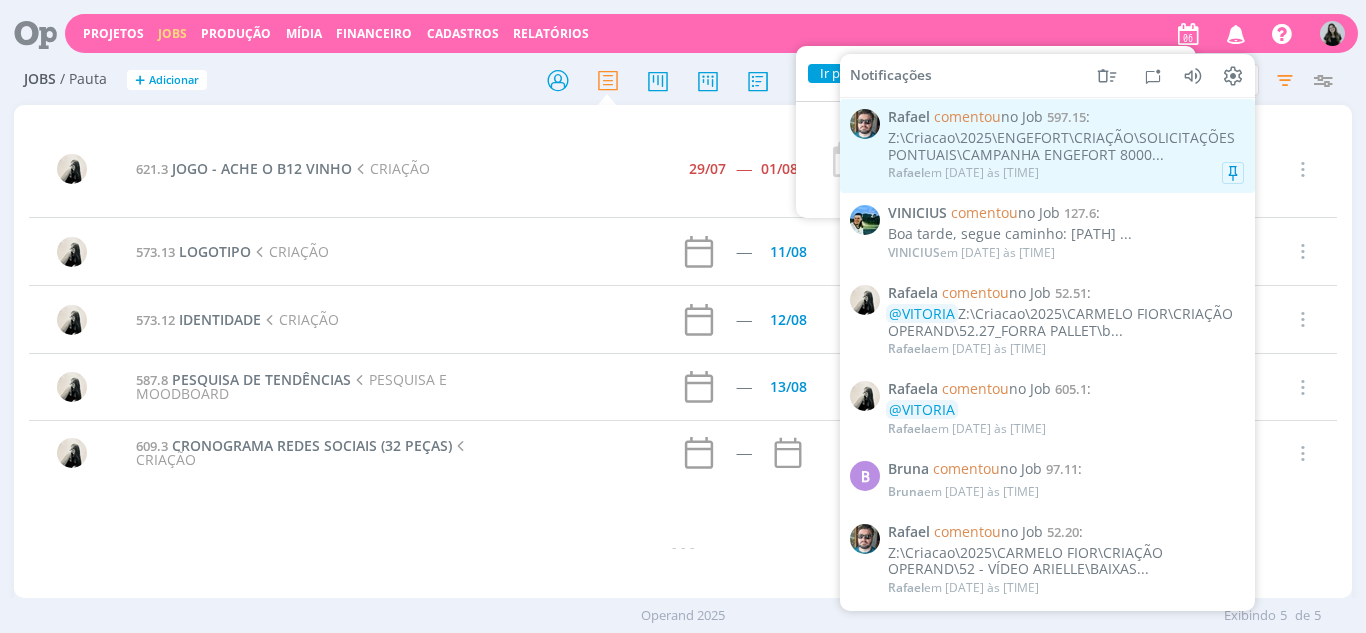 click on "[FIRST]
em [DATE] às [TIME]" at bounding box center [1066, 173] 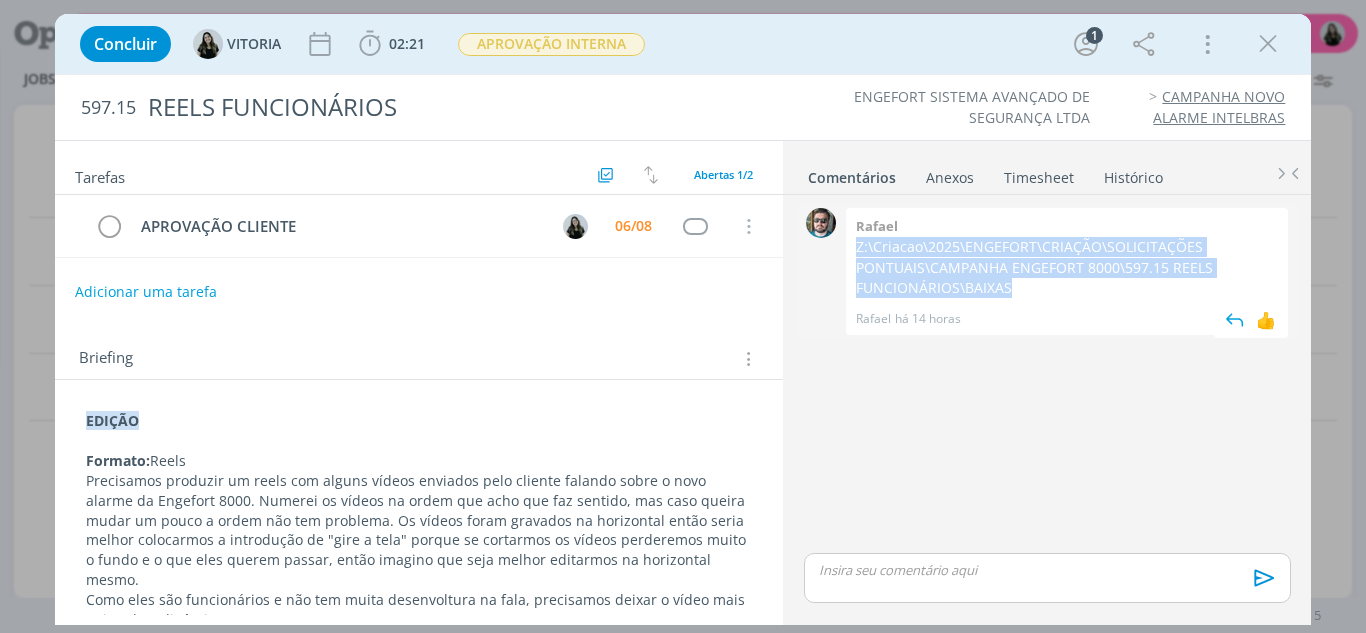 drag, startPoint x: 854, startPoint y: 248, endPoint x: 1038, endPoint y: 285, distance: 187.68324 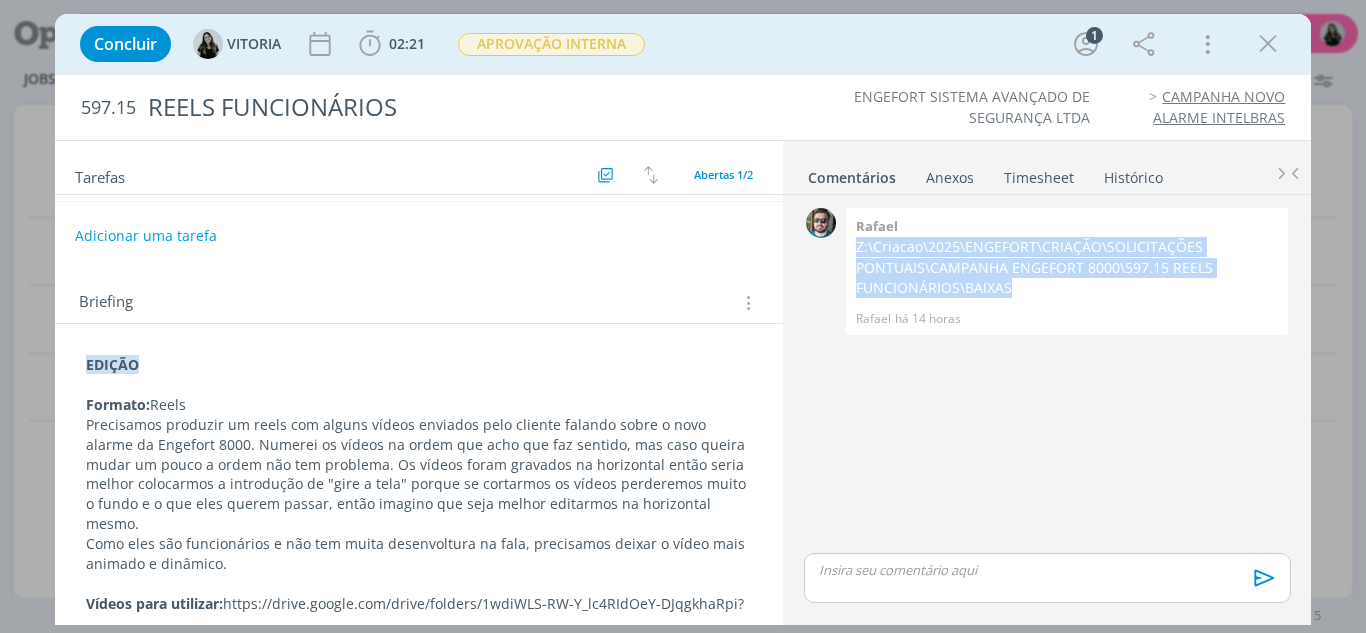 scroll, scrollTop: 69, scrollLeft: 0, axis: vertical 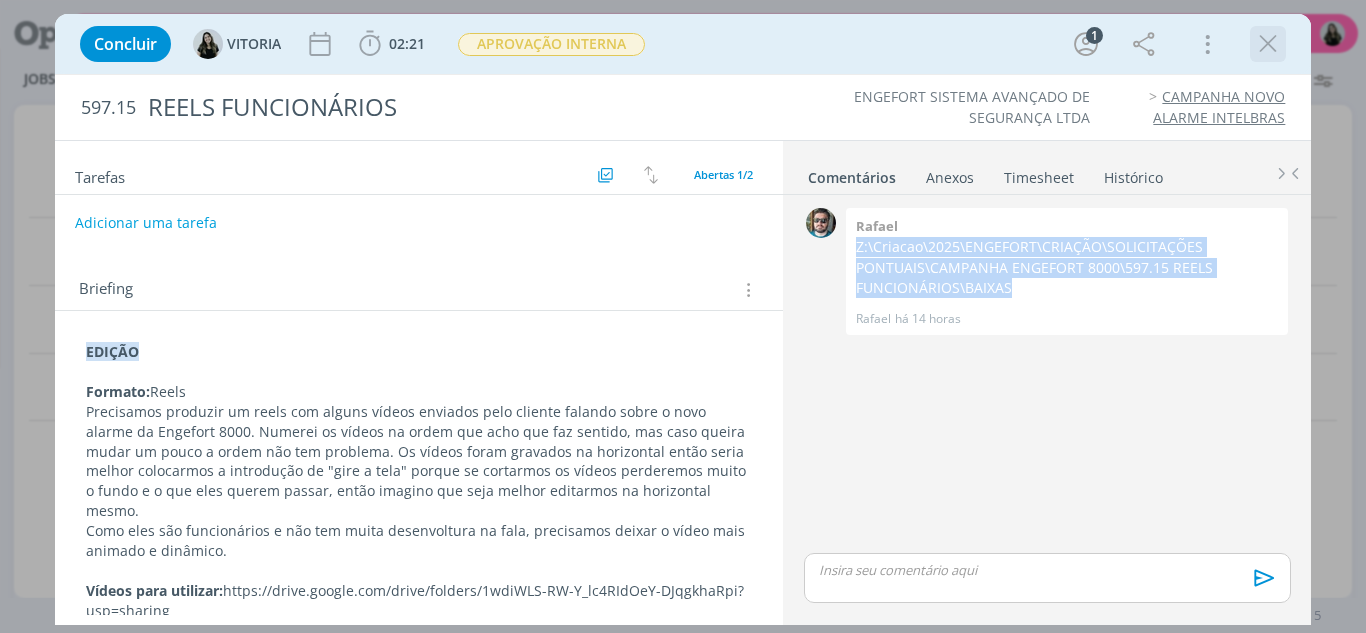 click at bounding box center [1268, 44] 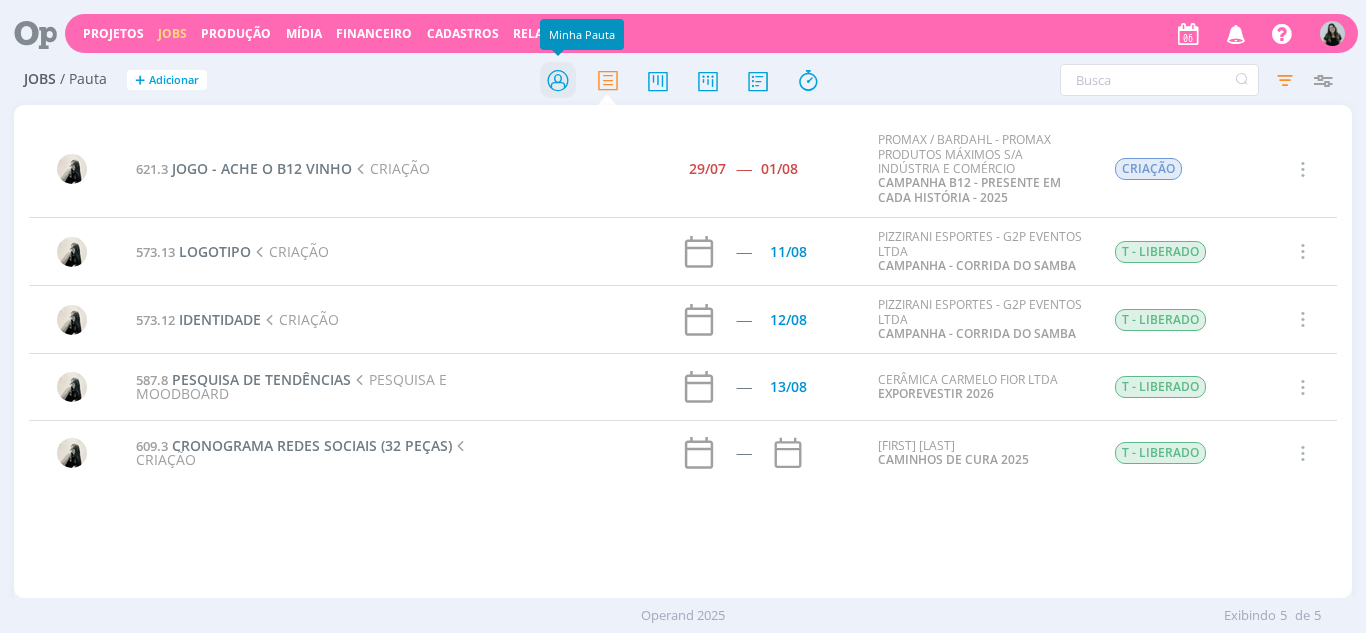 click at bounding box center (558, 80) 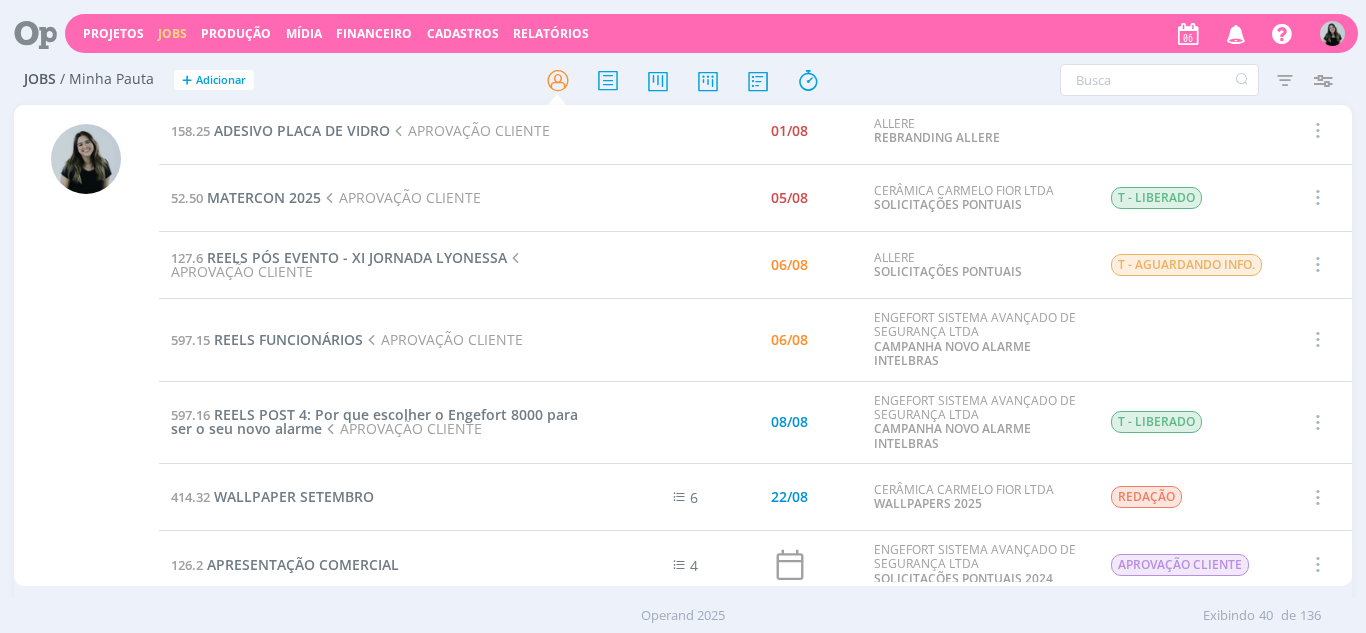 scroll, scrollTop: 1095, scrollLeft: 0, axis: vertical 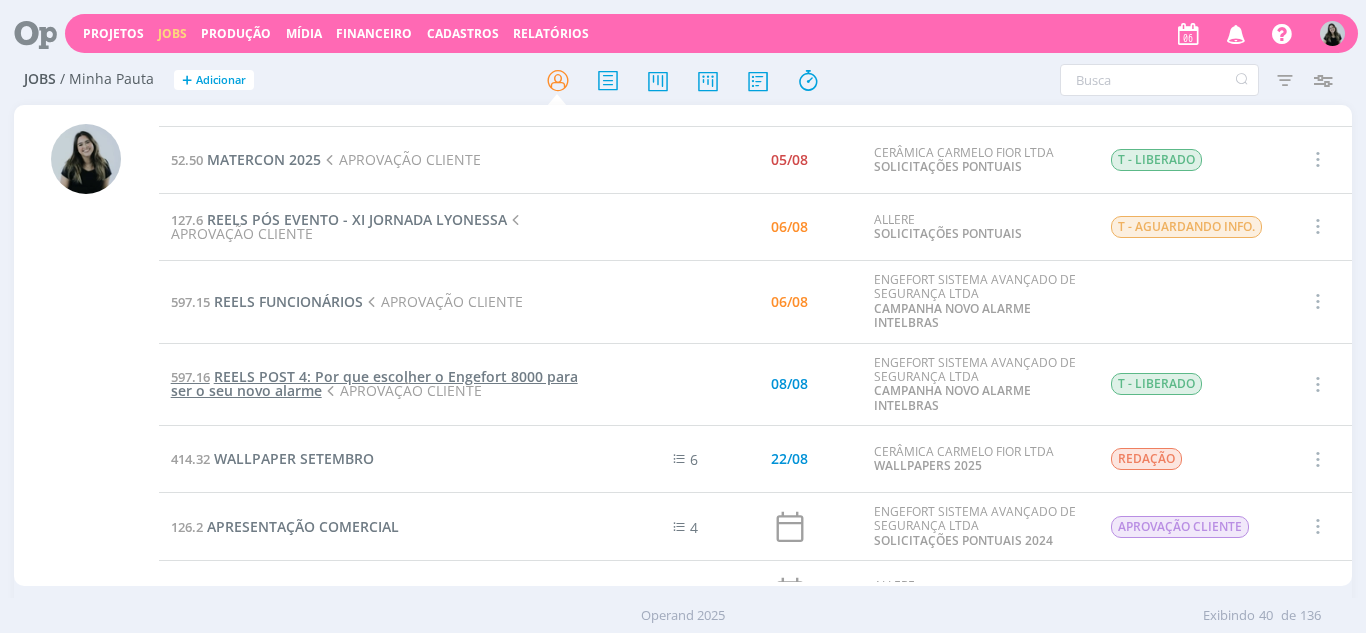 click on "REELS POST 4: Por que escolher o Engefort 8000  para ser o seu novo alarme" at bounding box center [374, 383] 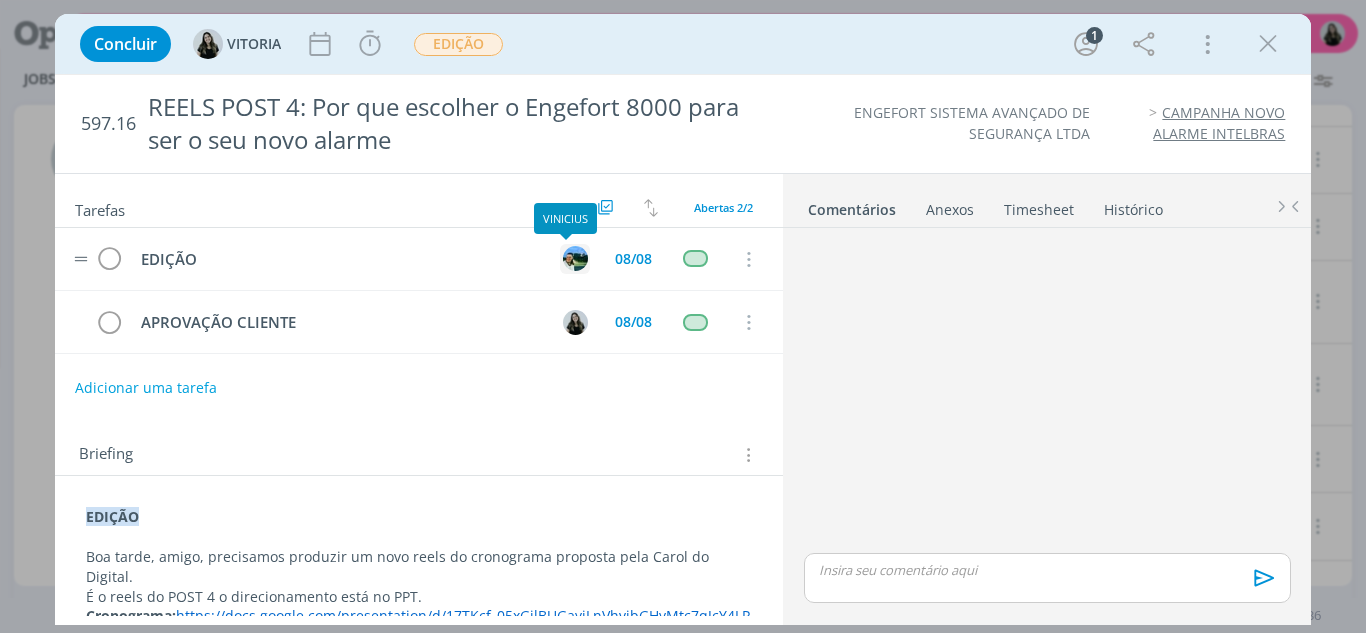 click at bounding box center (575, 258) 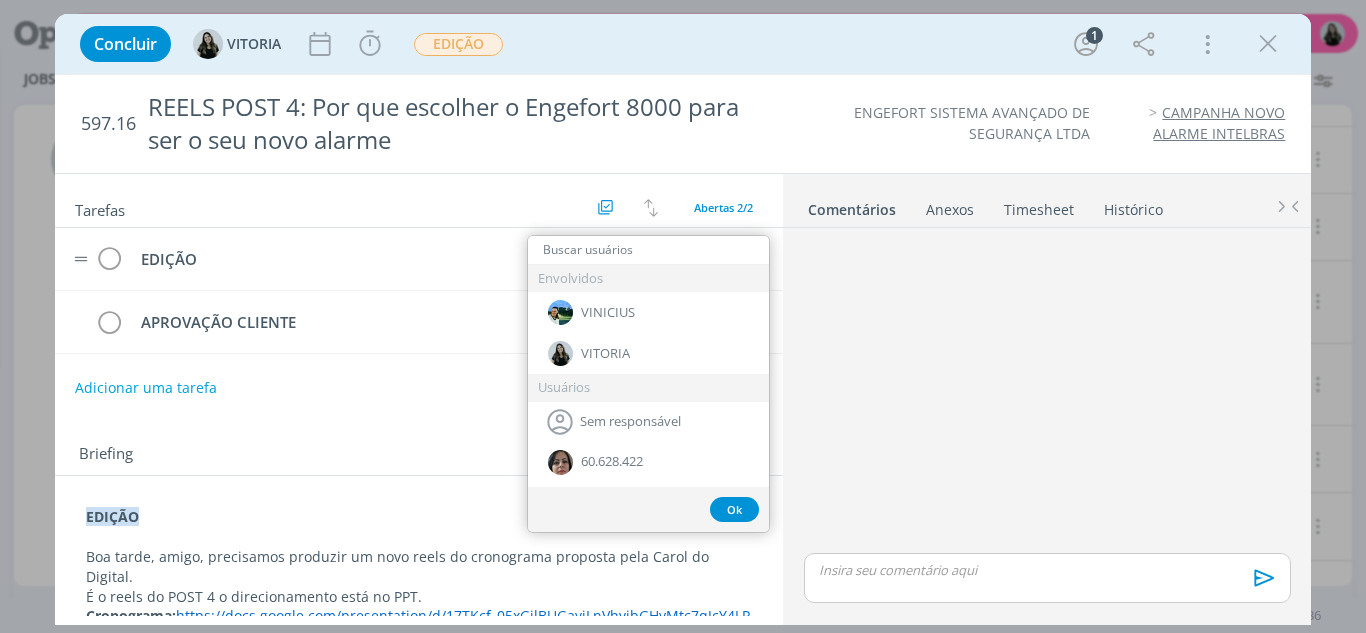 click at bounding box center (648, 250) 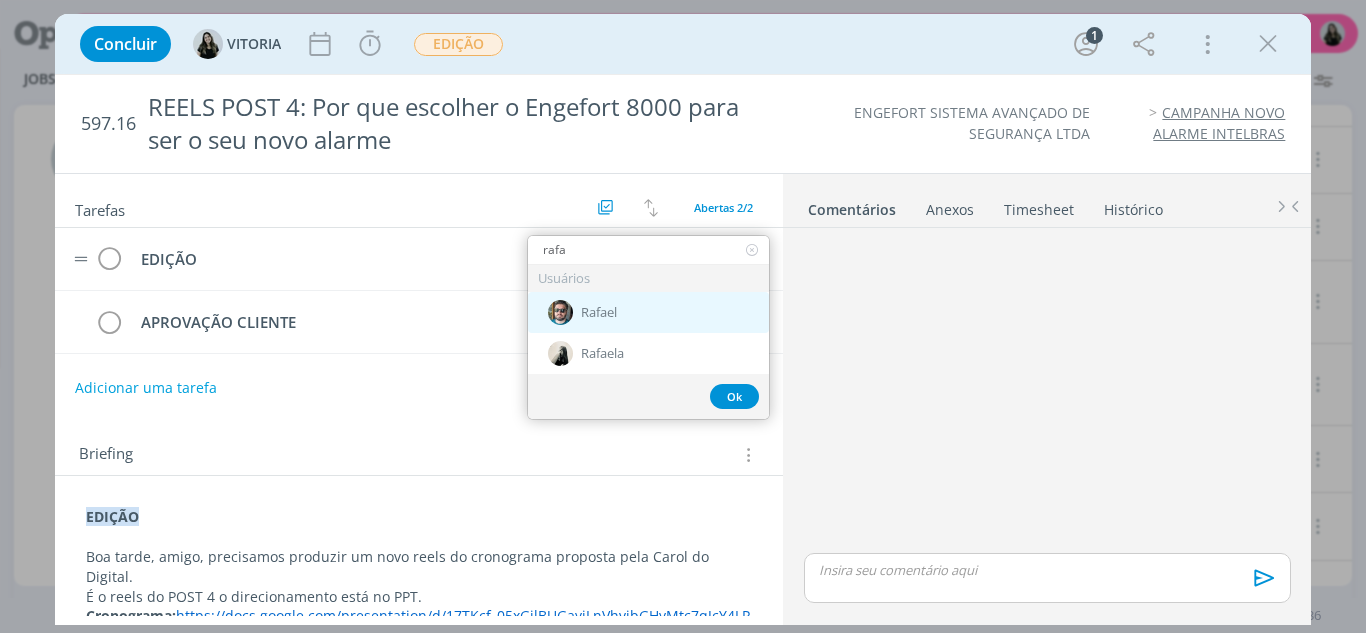type on "rafa" 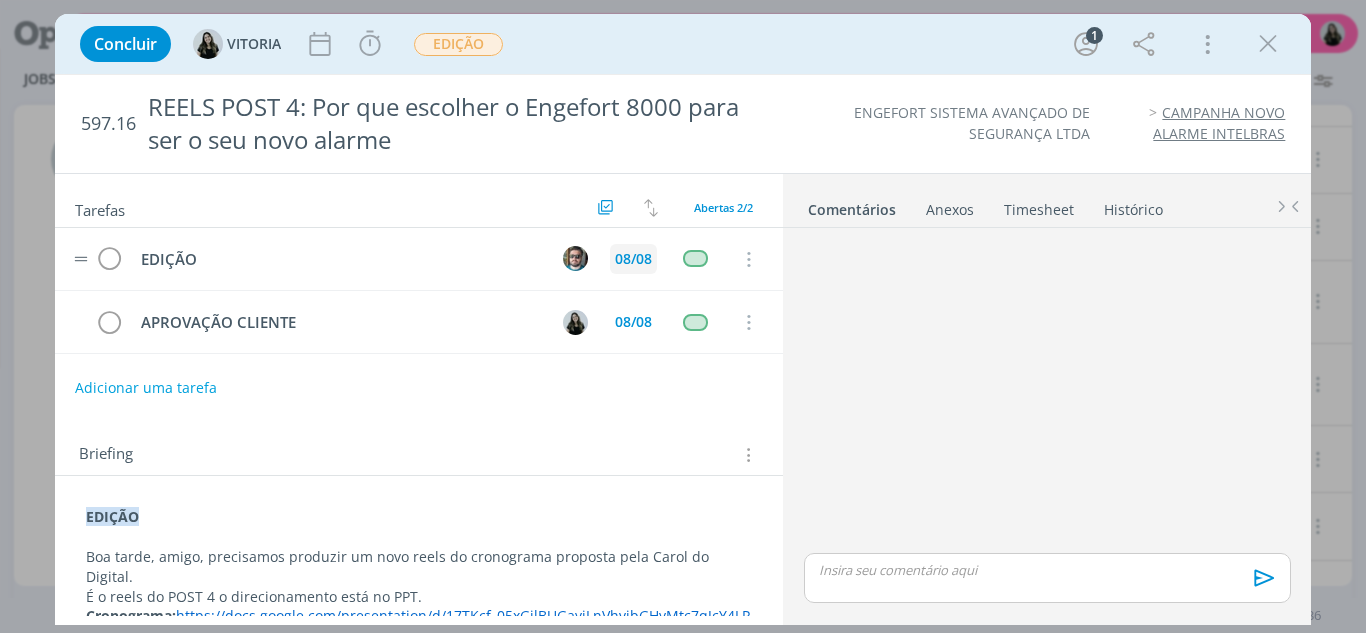 click on "08/08" at bounding box center [633, 259] 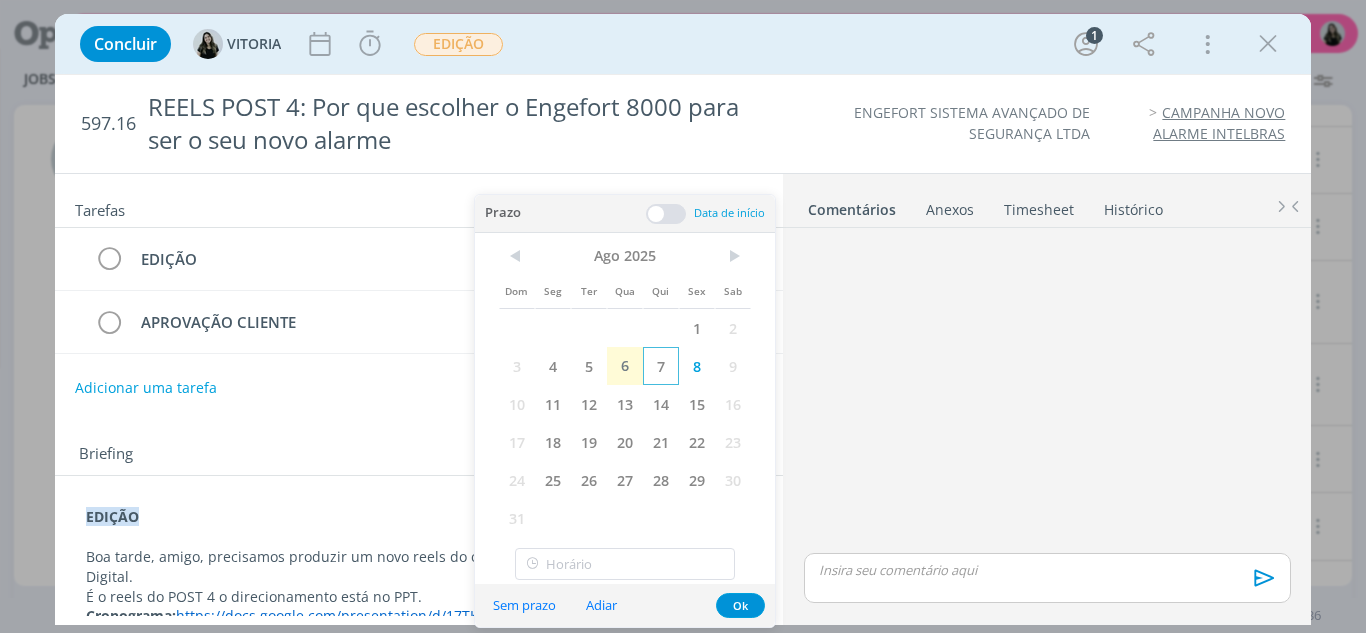 click on "7" at bounding box center (661, 366) 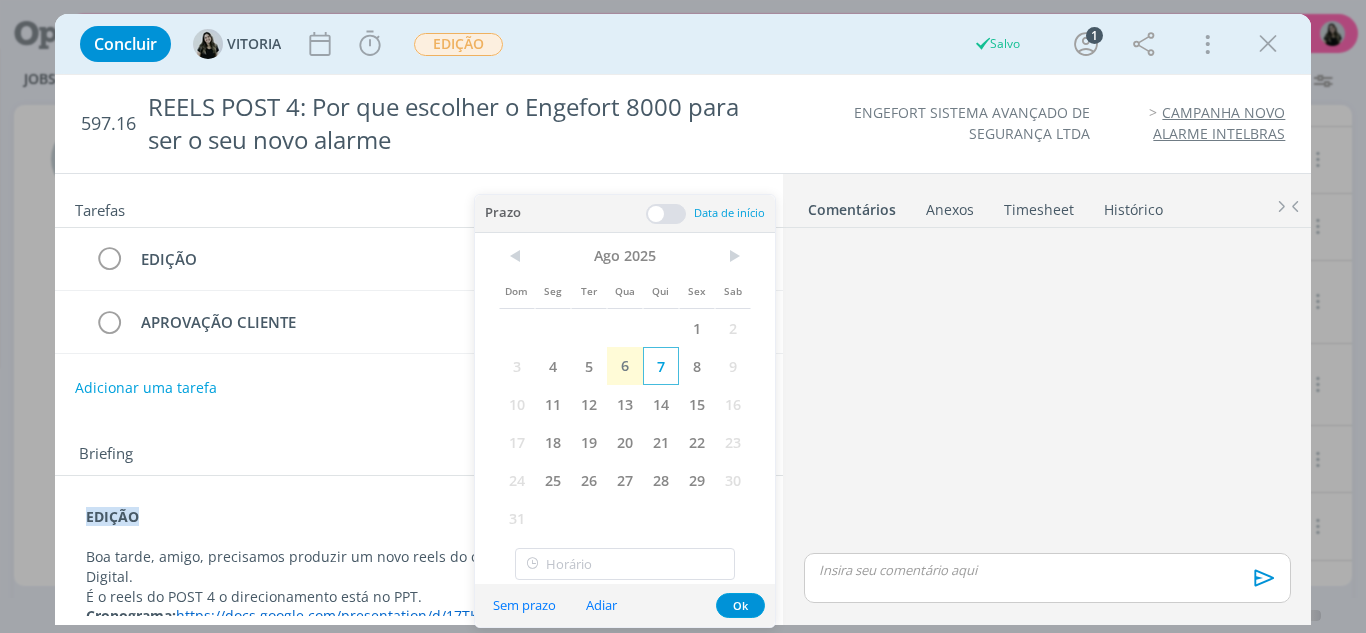 click on "7" at bounding box center [661, 366] 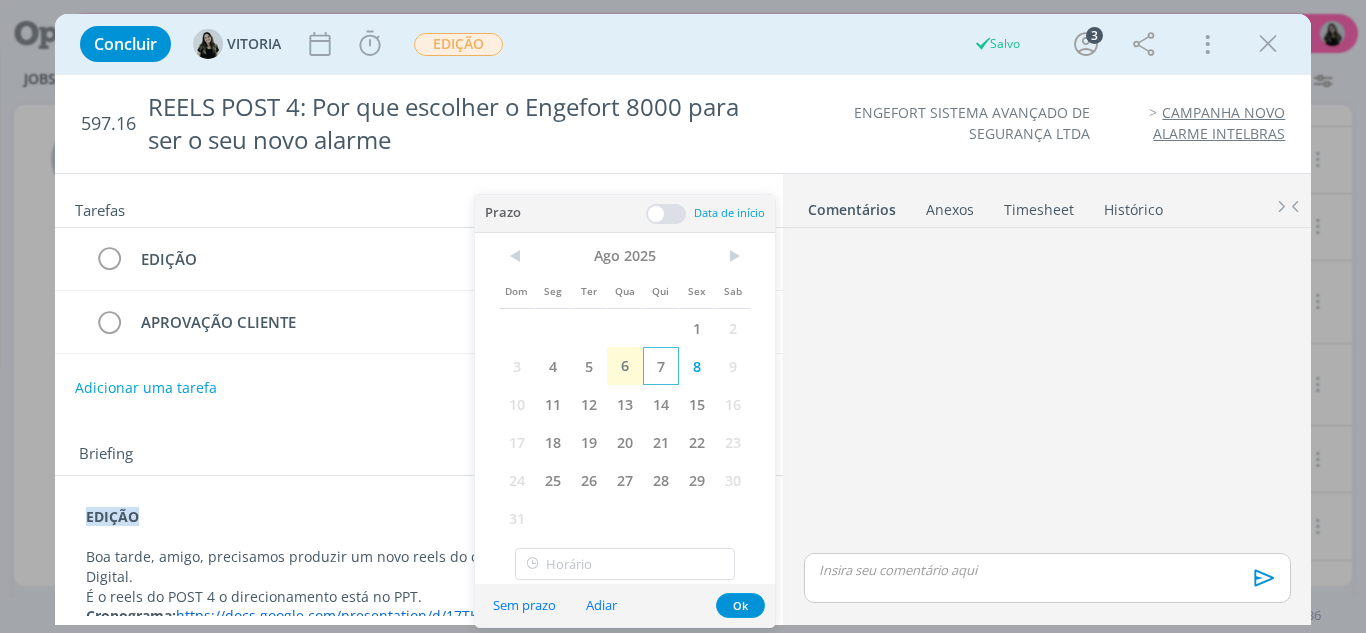 click on "7" at bounding box center [661, 366] 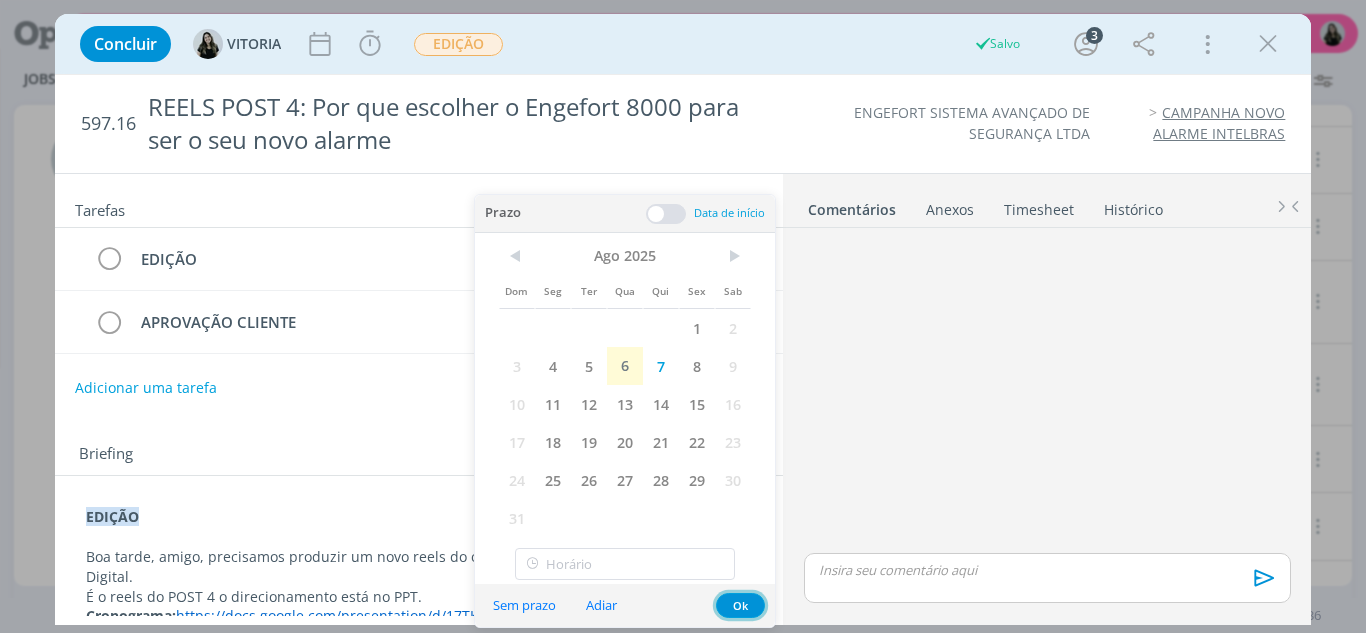 click on "Ok" at bounding box center (740, 605) 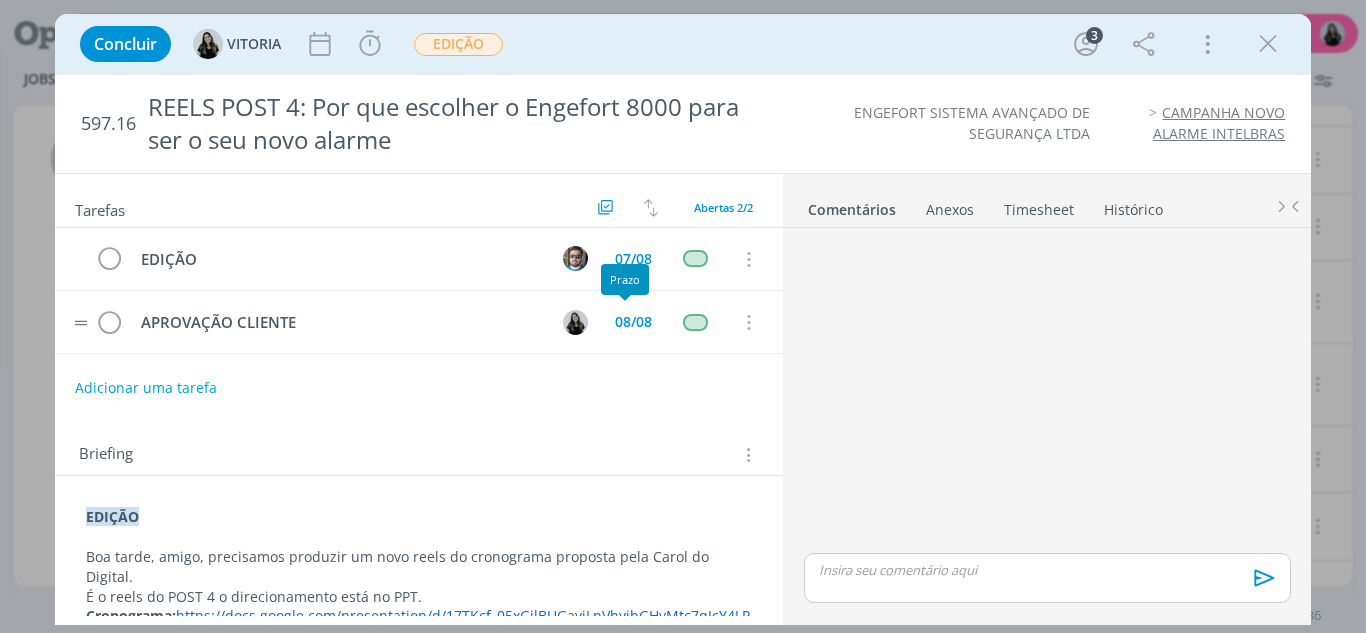 click on "APROVAÇÃO CLIENTE 08/08 Cancelar" at bounding box center (419, 322) 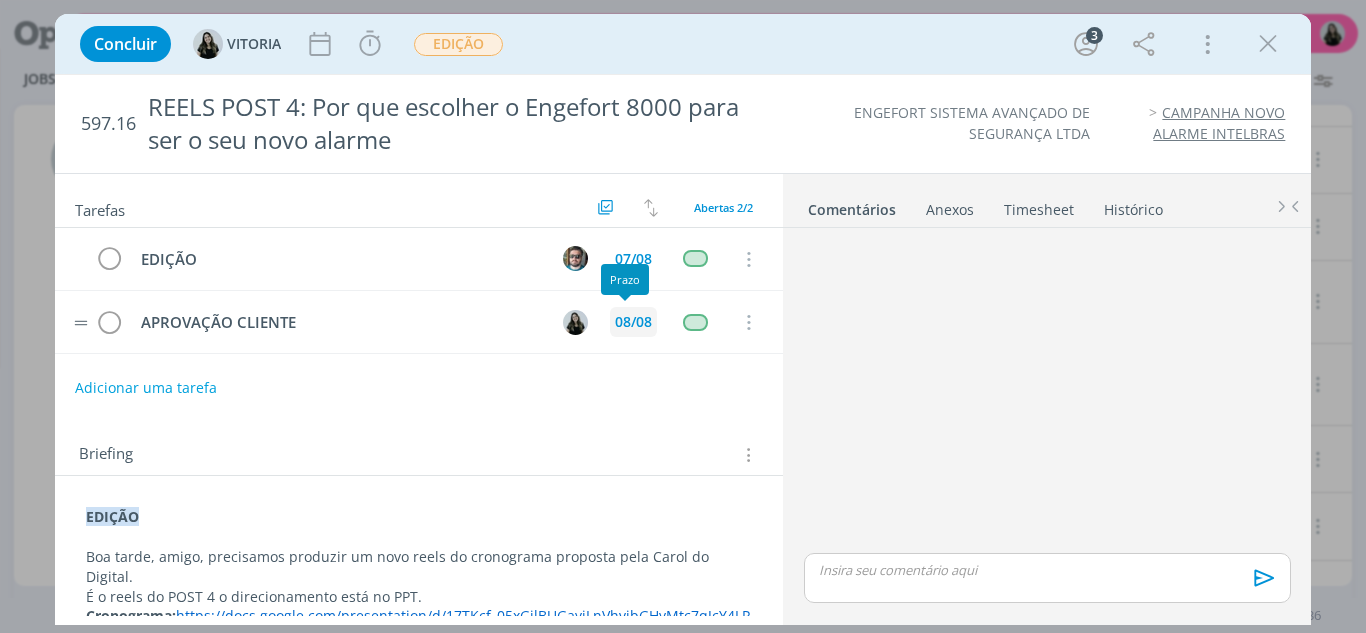 click on "08/08" at bounding box center [633, 322] 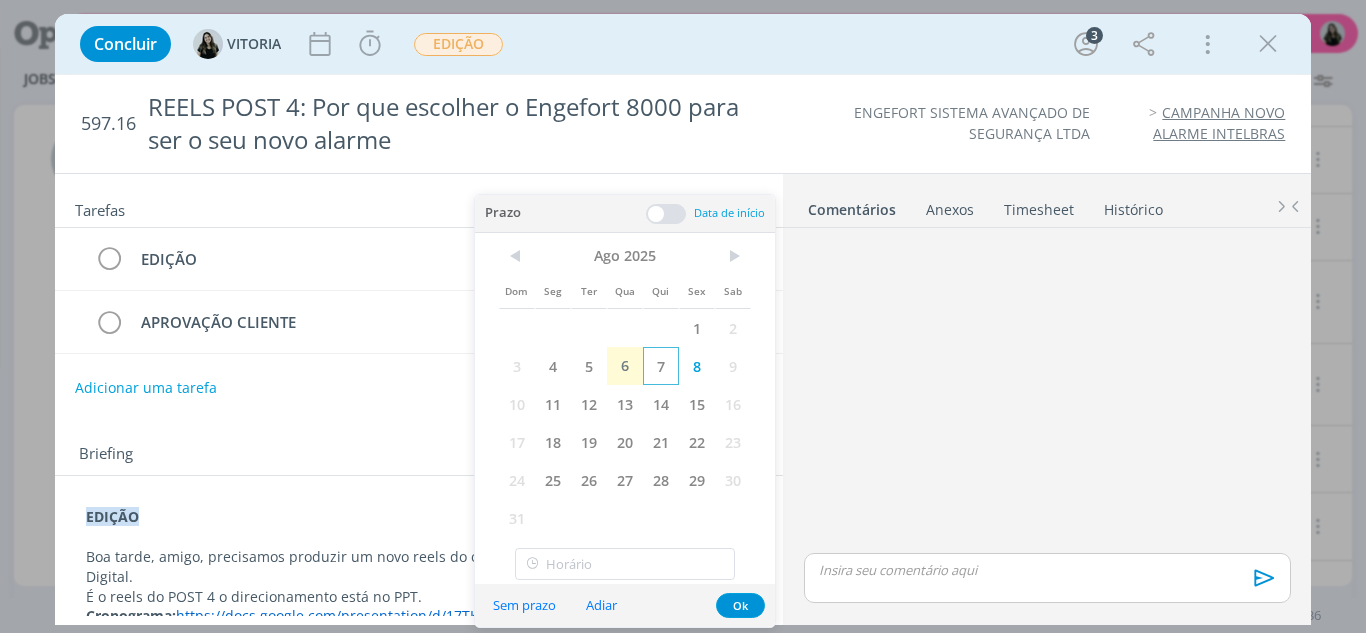 click on "7" at bounding box center (661, 366) 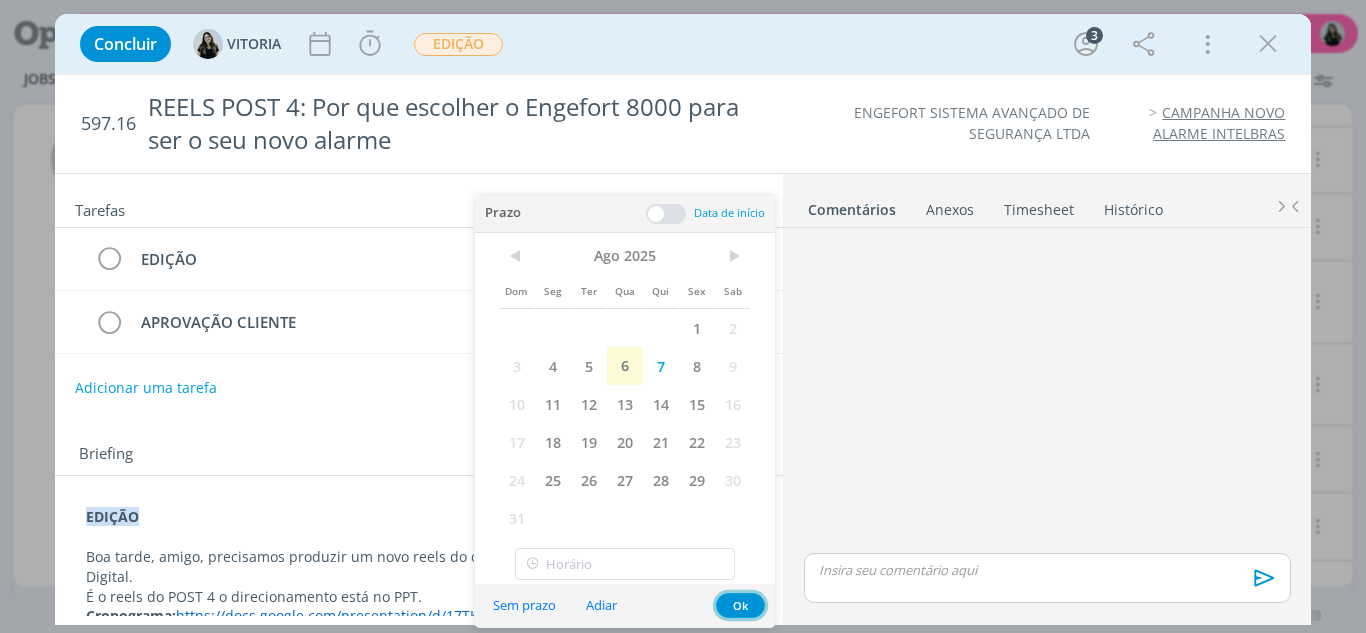 click on "Ok" at bounding box center [740, 605] 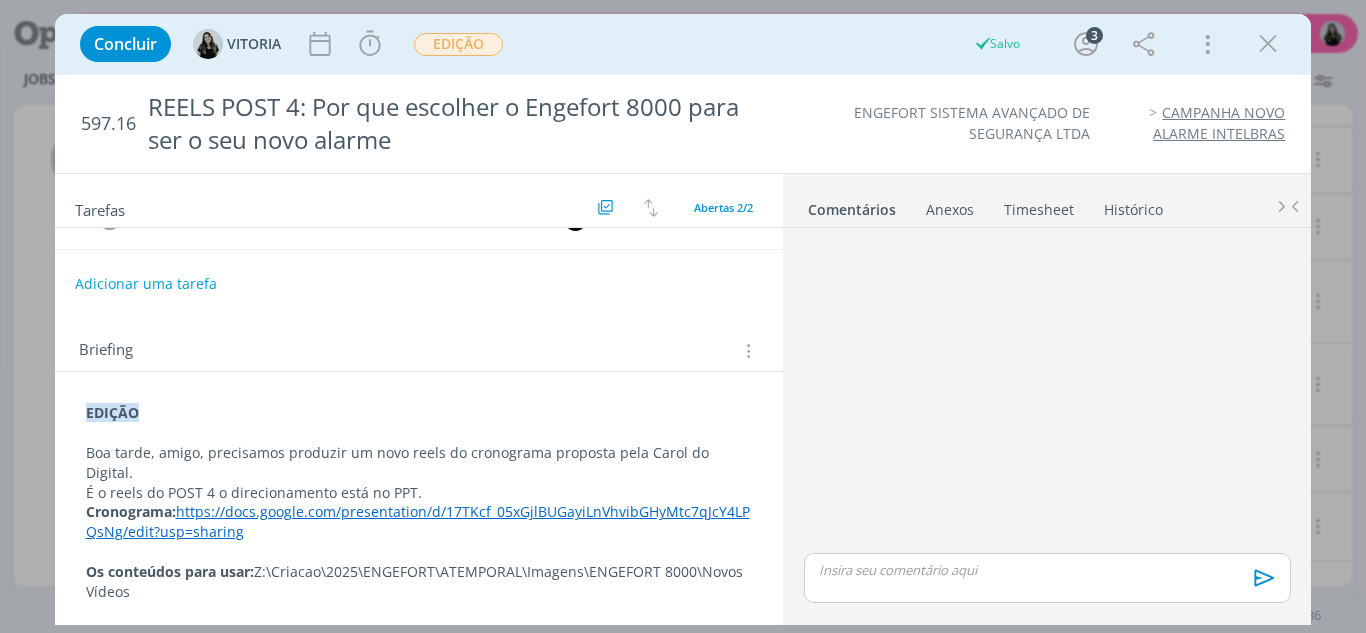 scroll, scrollTop: 105, scrollLeft: 0, axis: vertical 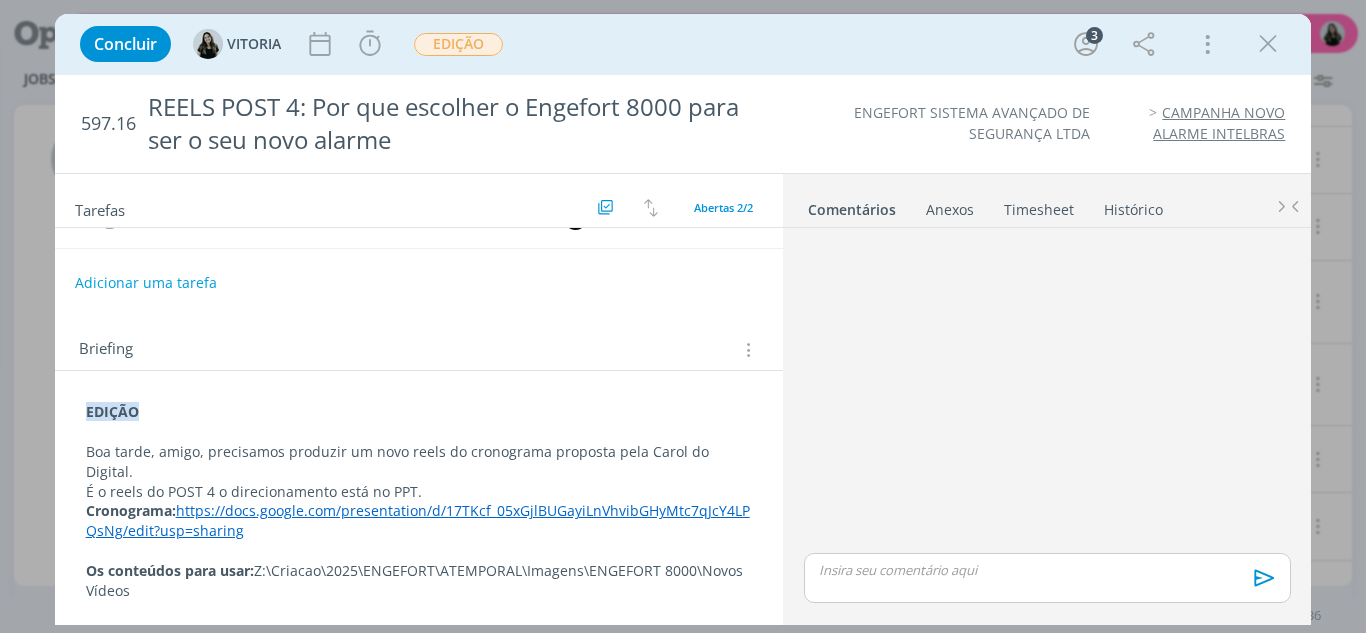 click on "Cronograma:  https://docs.google.com/presentation/d/17TKcf_05xGjlBUGayiLnVhvibGHyMtc7qJcY4LPQsNg/edit?usp=sharing" at bounding box center [419, 521] 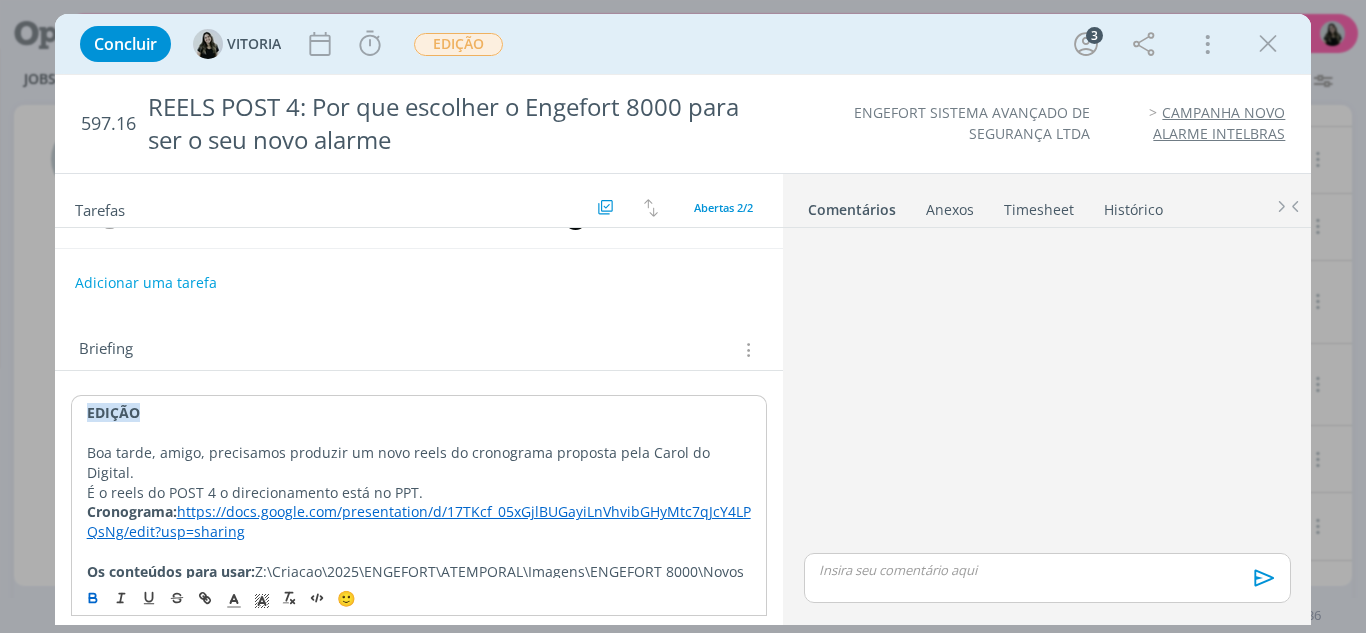 scroll, scrollTop: 144, scrollLeft: 0, axis: vertical 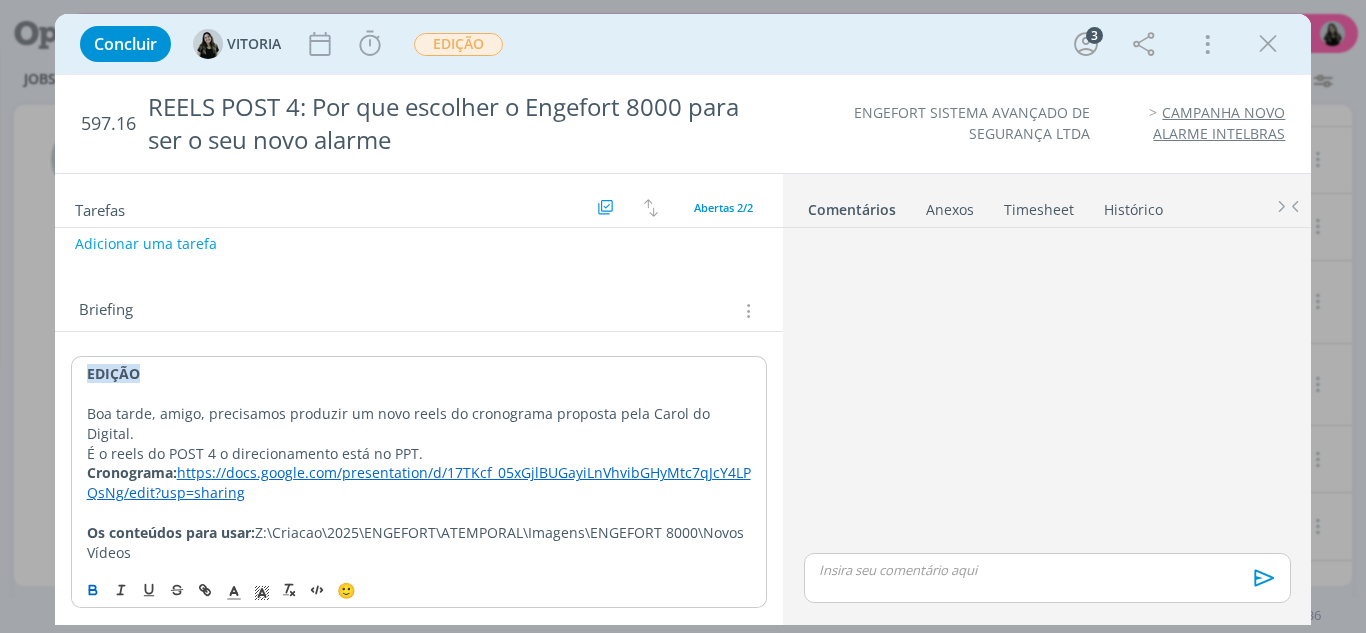click on "https://docs.google.com/presentation/d/17TKcf_05xGjlBUGayiLnVhvibGHyMtc7qJcY4LPQsNg/edit?usp=sharing" at bounding box center (419, 482) 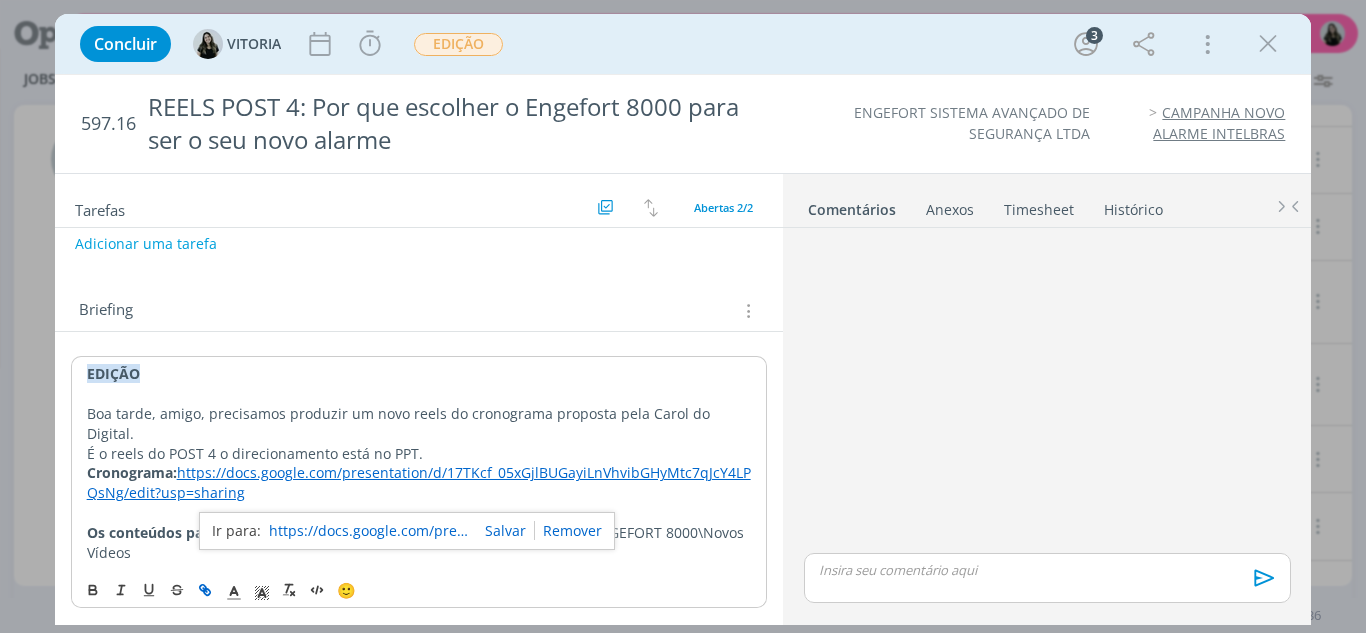 click on "https://docs.google.com/presentation/d/17TKcf_05xGjlBUGayiLnVhvibGHyMtc7qJcY4LPQsNg/edit?usp=sharing" at bounding box center [369, 531] 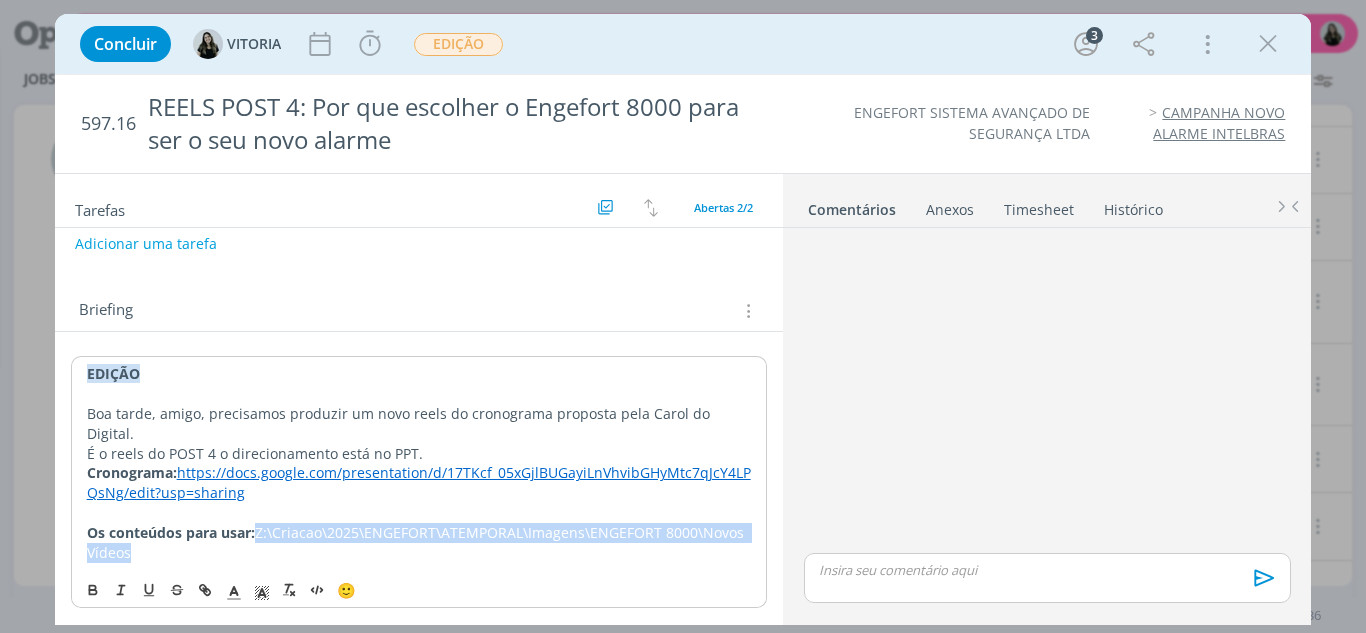 drag, startPoint x: 255, startPoint y: 553, endPoint x: 254, endPoint y: 532, distance: 21.023796 